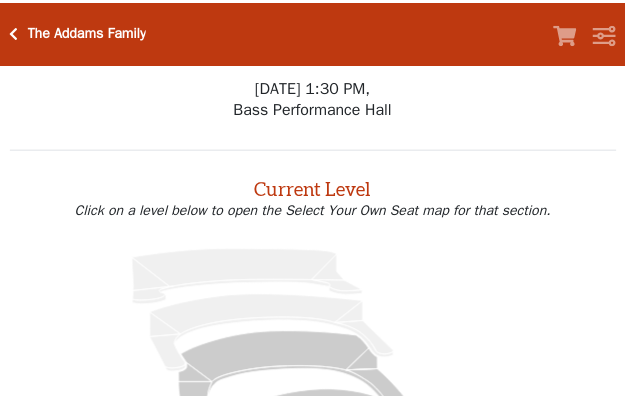 scroll, scrollTop: 0, scrollLeft: 0, axis: both 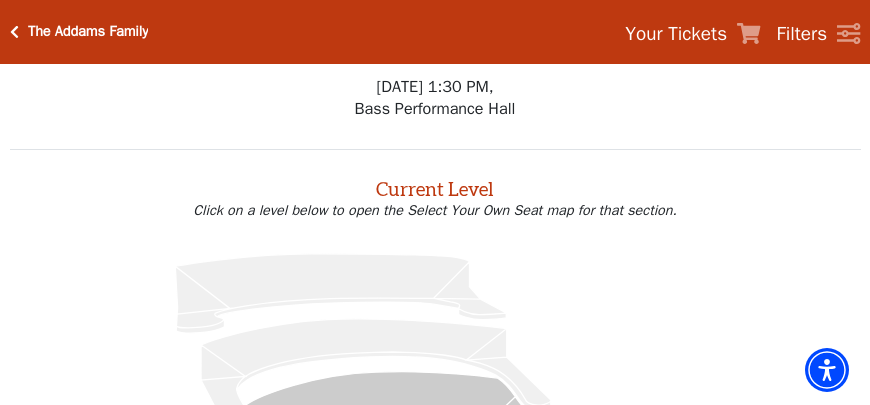 drag, startPoint x: 875, startPoint y: 120, endPoint x: 844, endPoint y: 87, distance: 45.276924 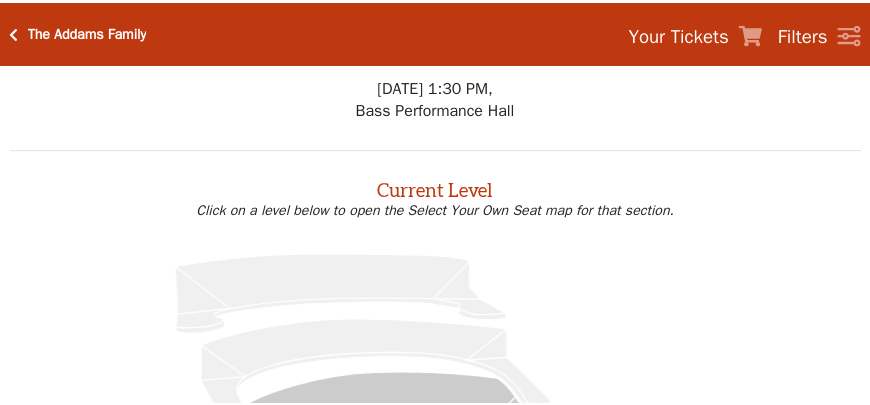 scroll, scrollTop: 0, scrollLeft: 0, axis: both 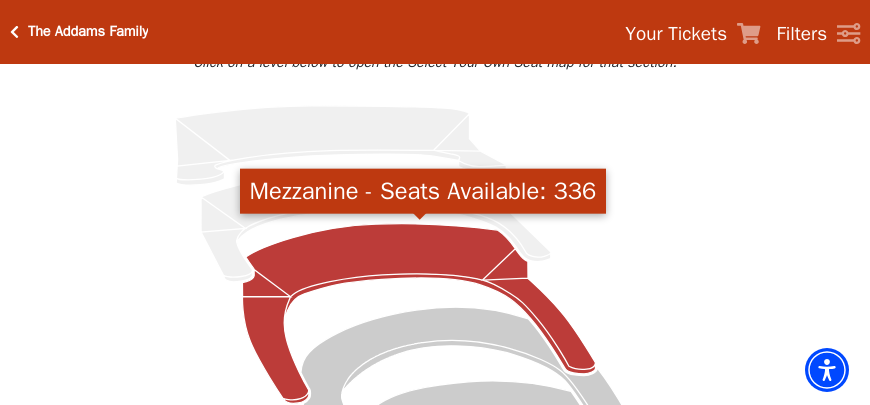 click 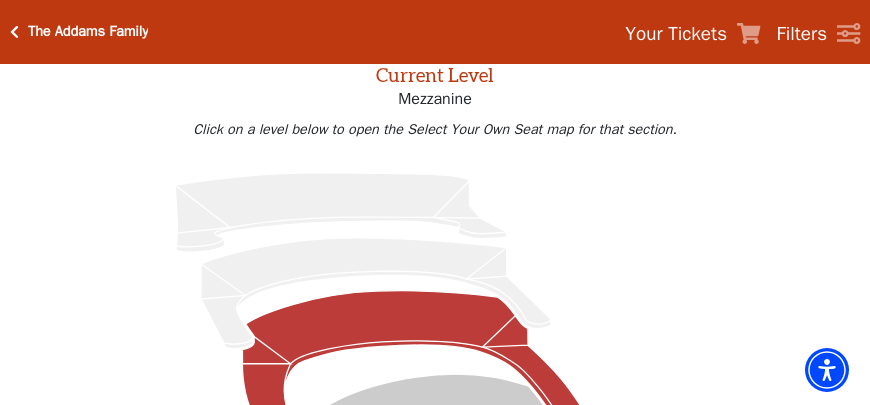 scroll, scrollTop: 76, scrollLeft: 0, axis: vertical 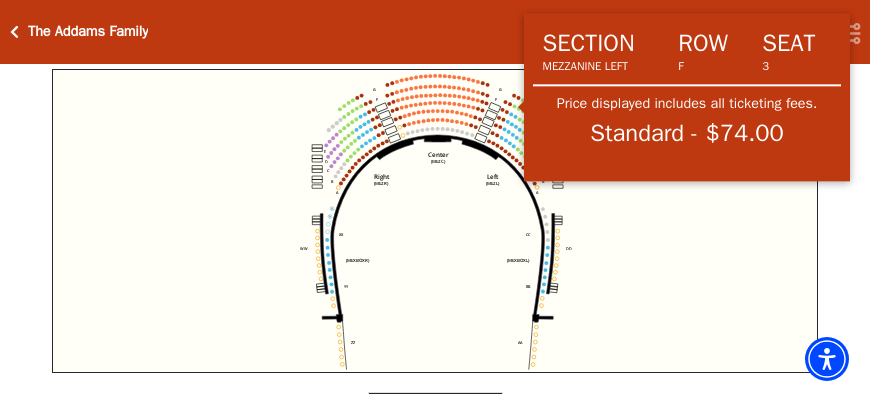 click 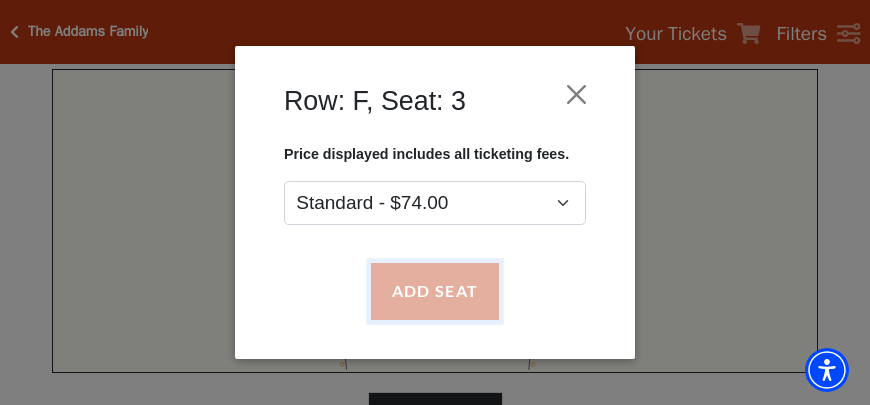 click on "Add Seat" at bounding box center [435, 292] 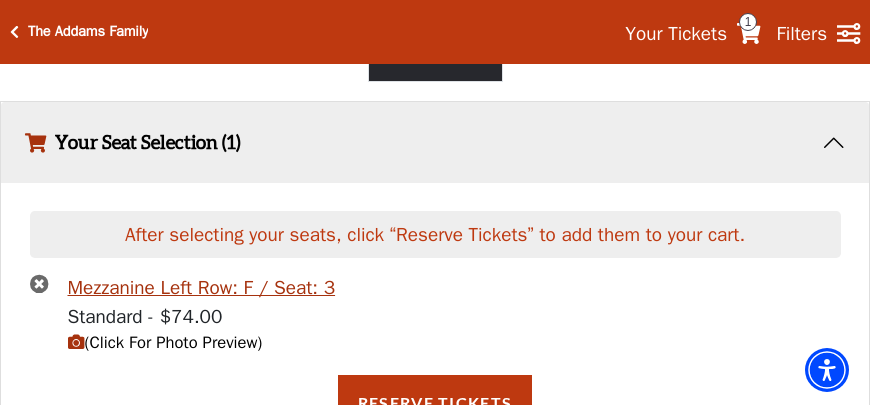 scroll, scrollTop: 1118, scrollLeft: 0, axis: vertical 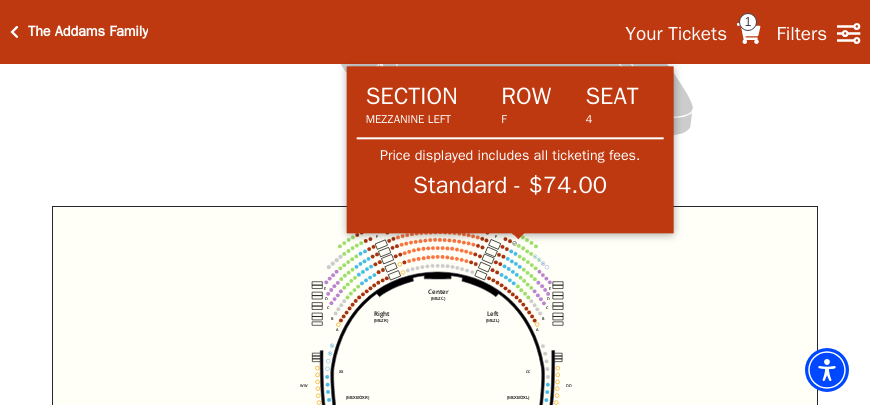 click 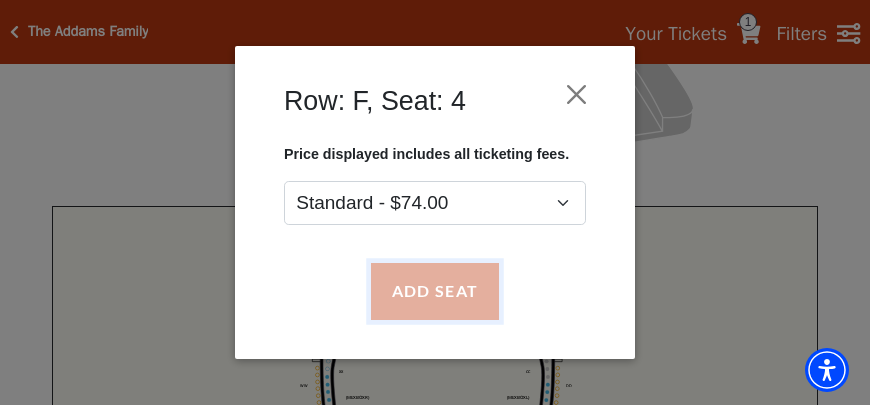 click on "Add Seat" at bounding box center (435, 292) 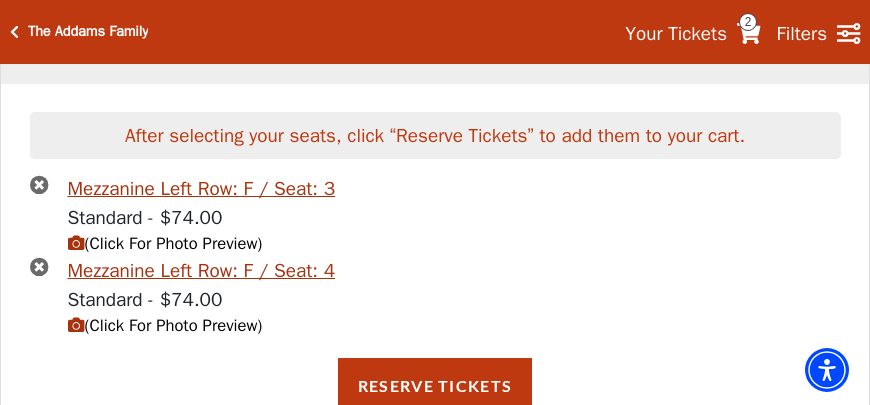 scroll, scrollTop: 1200, scrollLeft: 0, axis: vertical 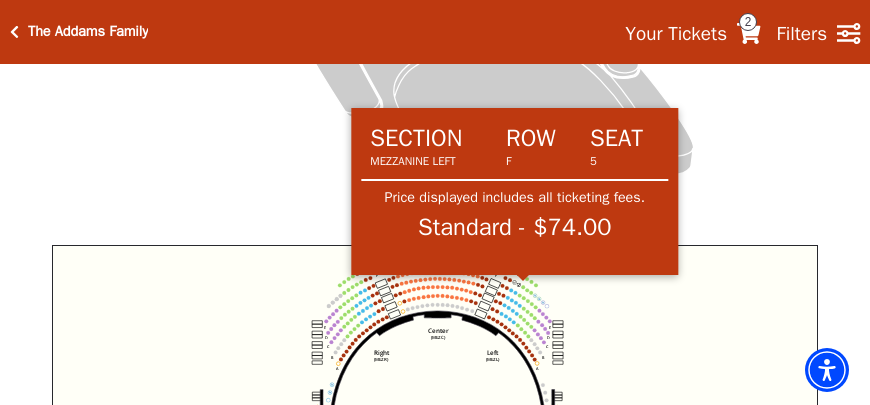 click 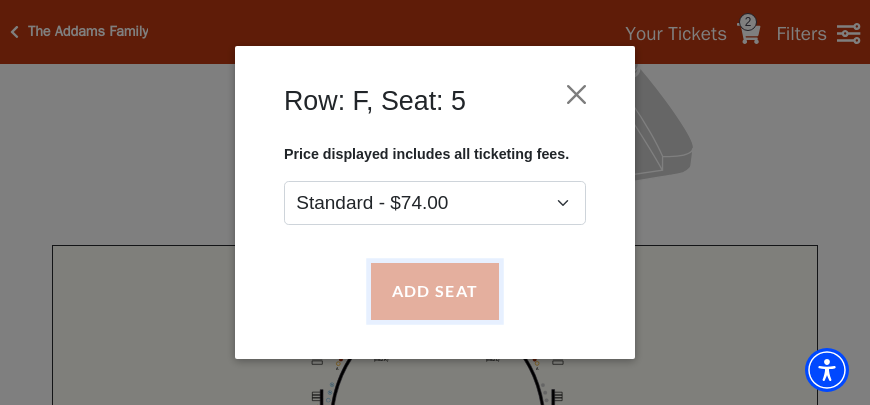 click on "Add Seat" at bounding box center (435, 292) 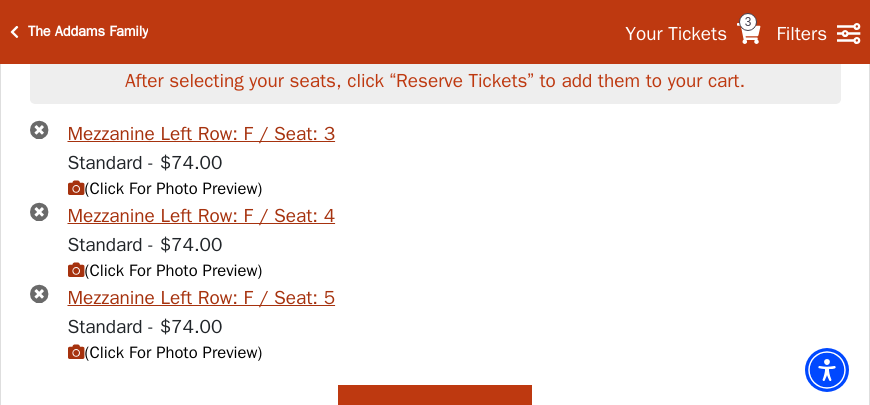 scroll, scrollTop: 1282, scrollLeft: 0, axis: vertical 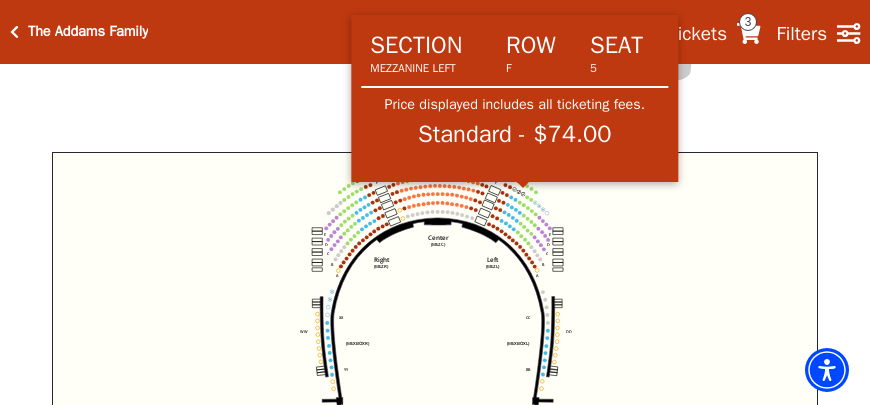 click 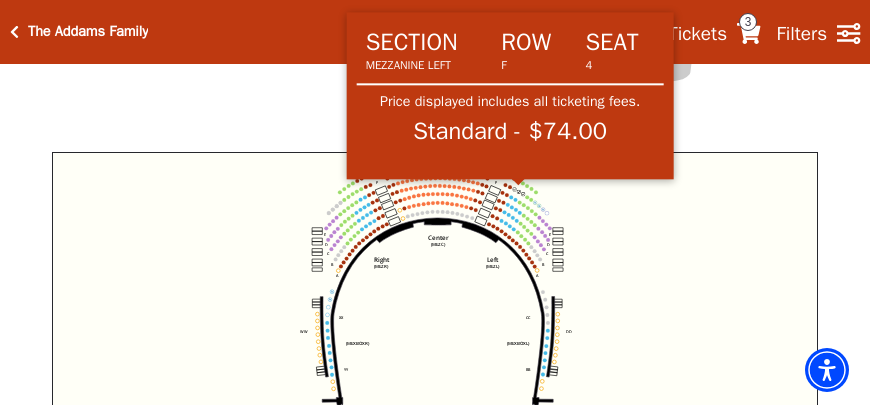 click 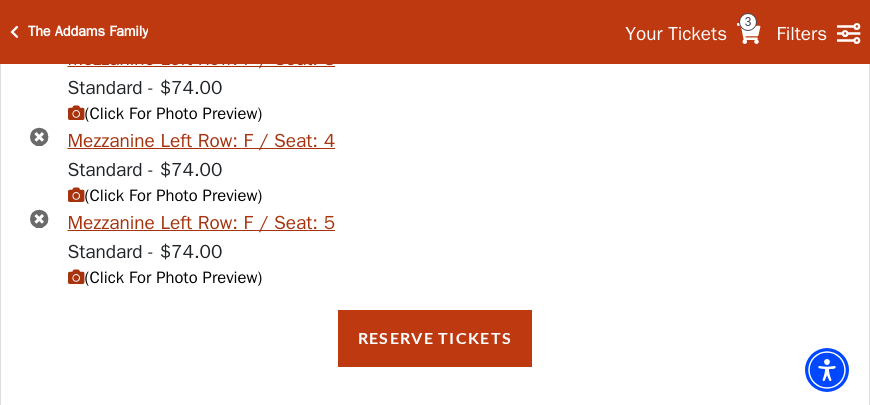 scroll, scrollTop: 1231, scrollLeft: 0, axis: vertical 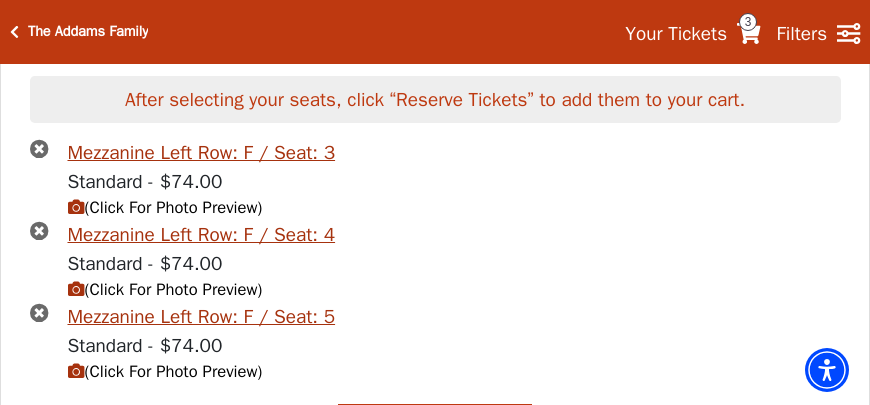 click at bounding box center [39, 148] 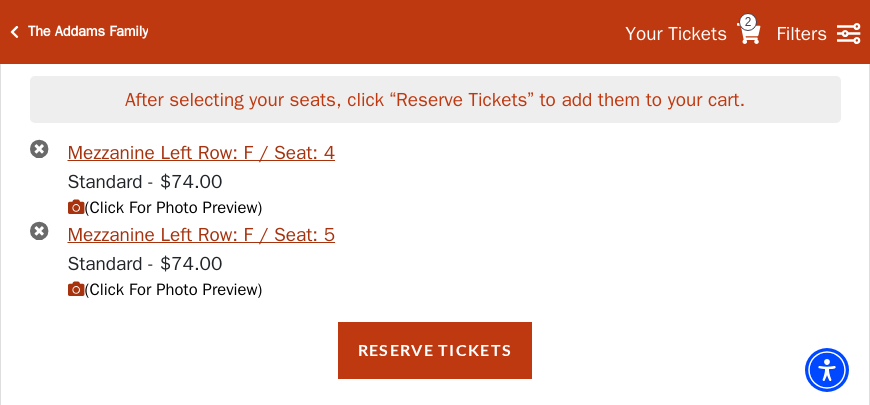 click at bounding box center (39, 148) 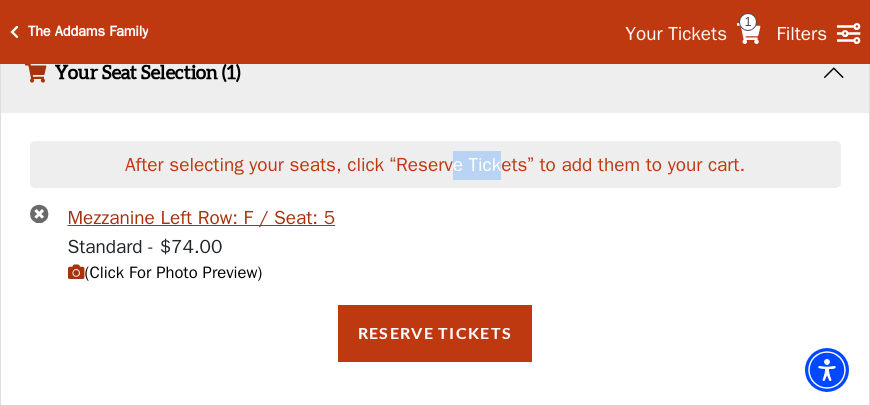 click on "After selecting your seats, click “Reserve Tickets” to add them to your cart." at bounding box center (435, 164) 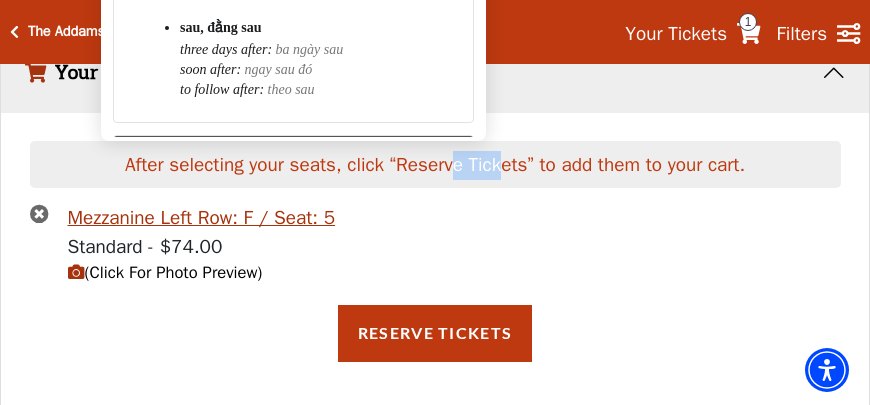 click at bounding box center [39, 213] 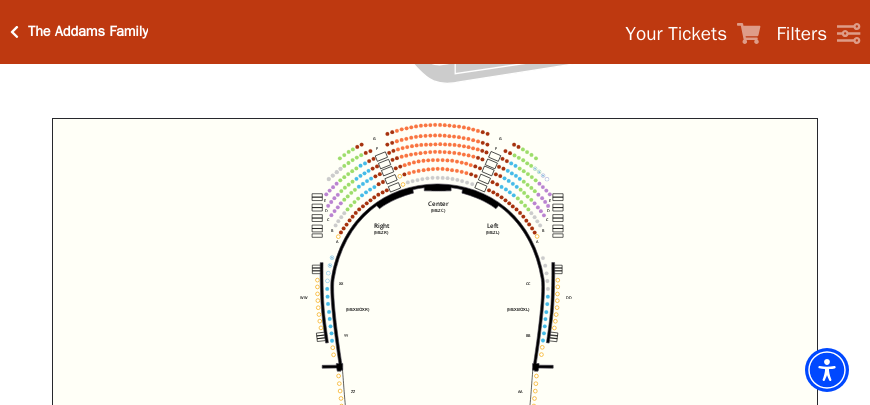 scroll, scrollTop: 620, scrollLeft: 0, axis: vertical 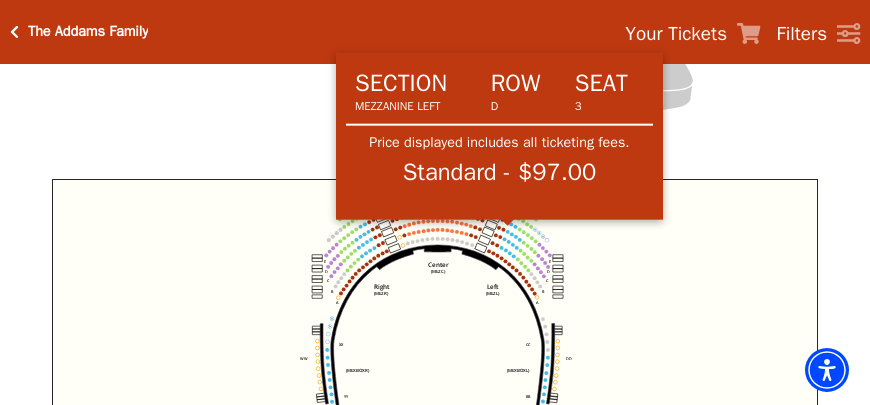 click 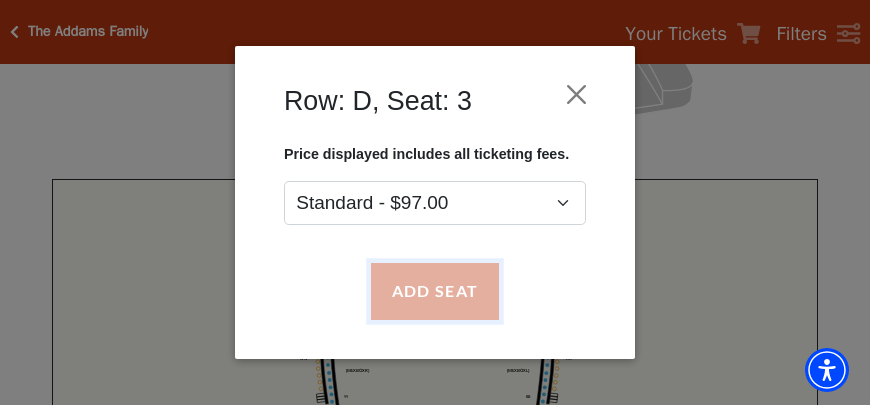 click on "Add Seat" at bounding box center (435, 292) 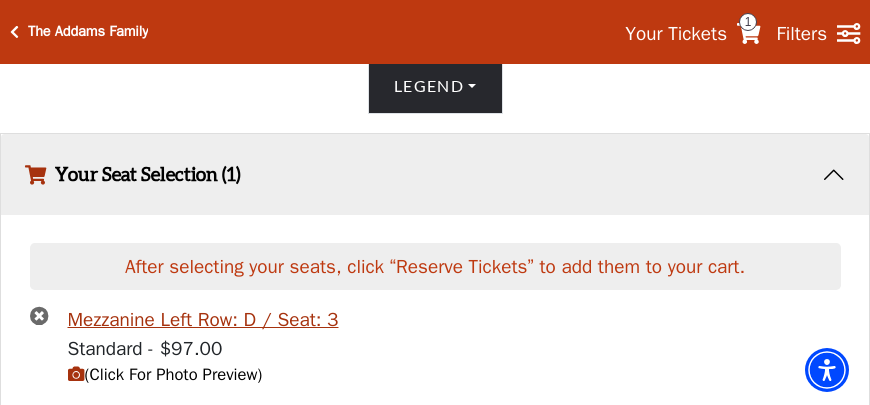 scroll, scrollTop: 1118, scrollLeft: 0, axis: vertical 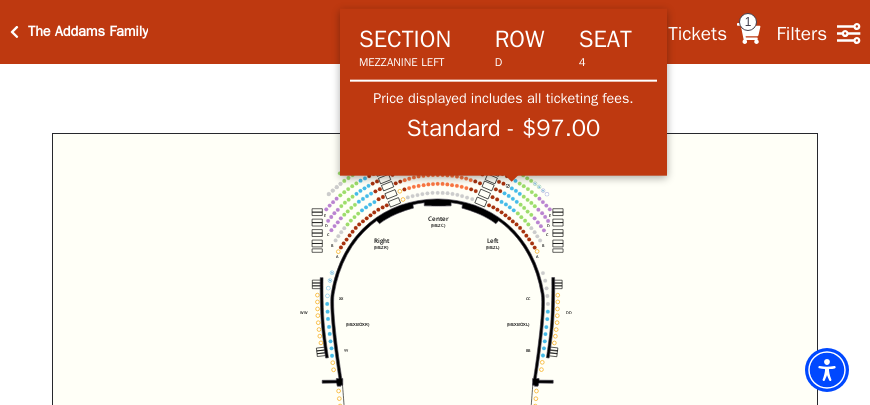 click 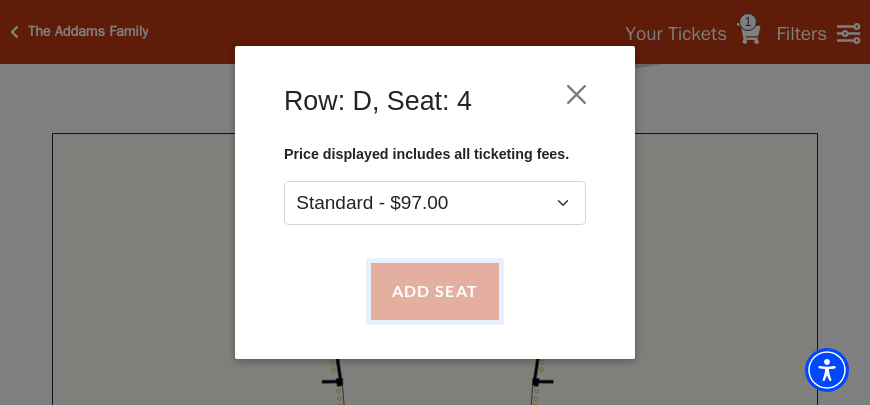 click on "Add Seat" at bounding box center (435, 292) 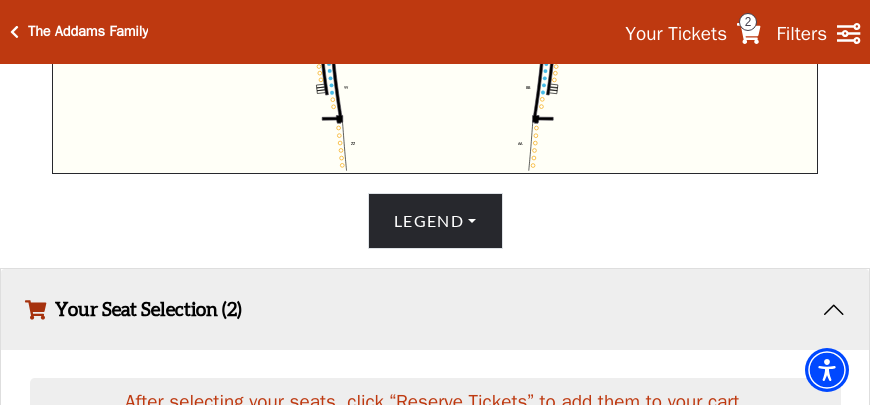 scroll, scrollTop: 1200, scrollLeft: 0, axis: vertical 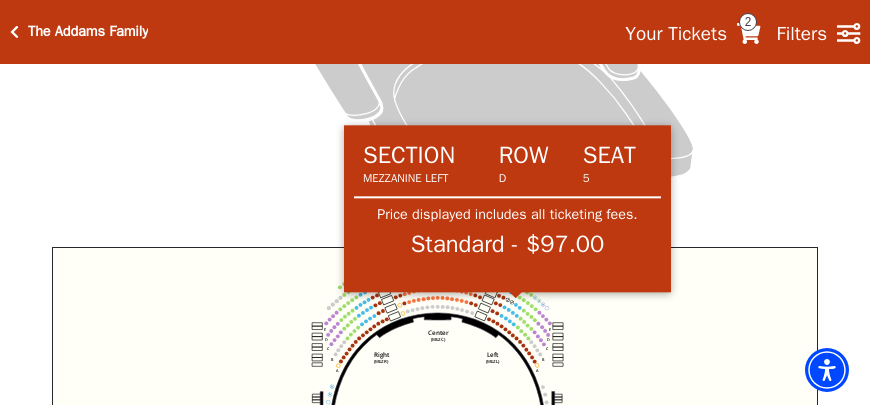 click 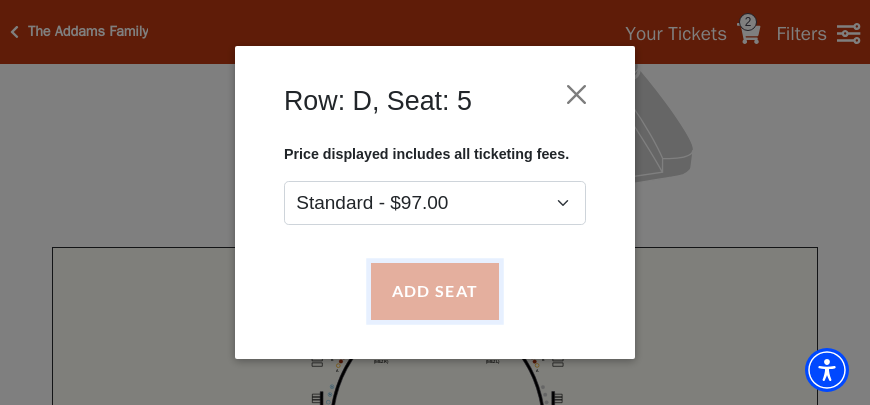 click on "Add Seat" at bounding box center [435, 292] 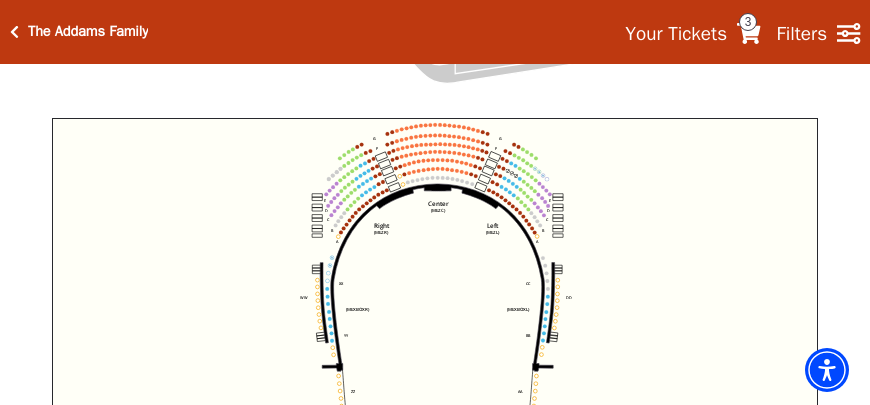 scroll, scrollTop: 670, scrollLeft: 0, axis: vertical 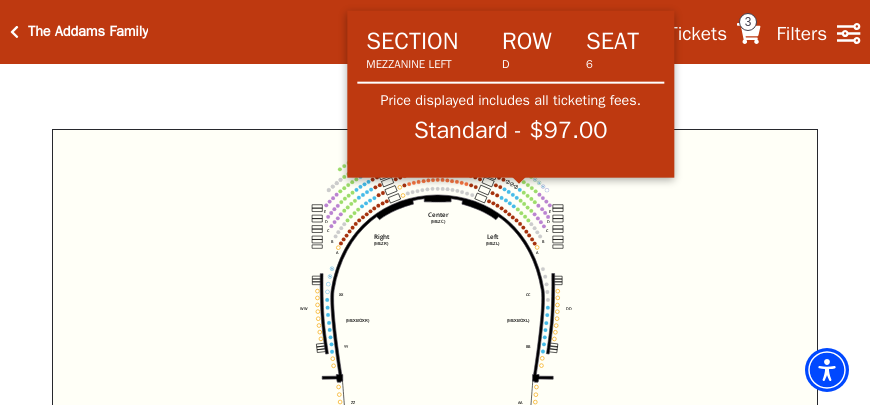 click 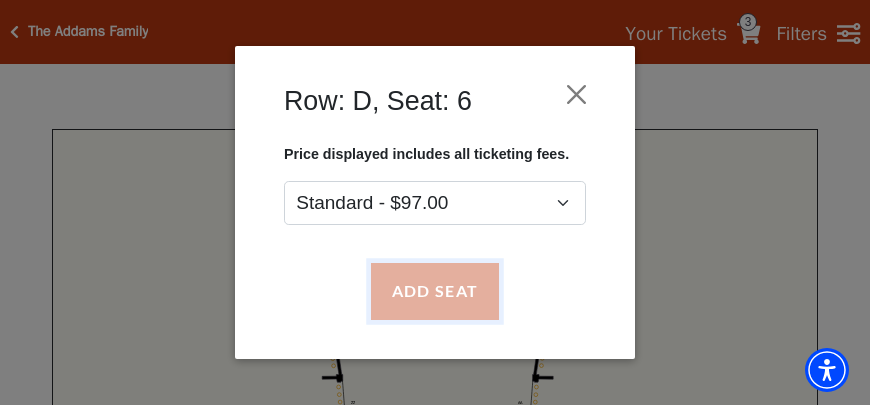 click on "Add Seat" at bounding box center (435, 292) 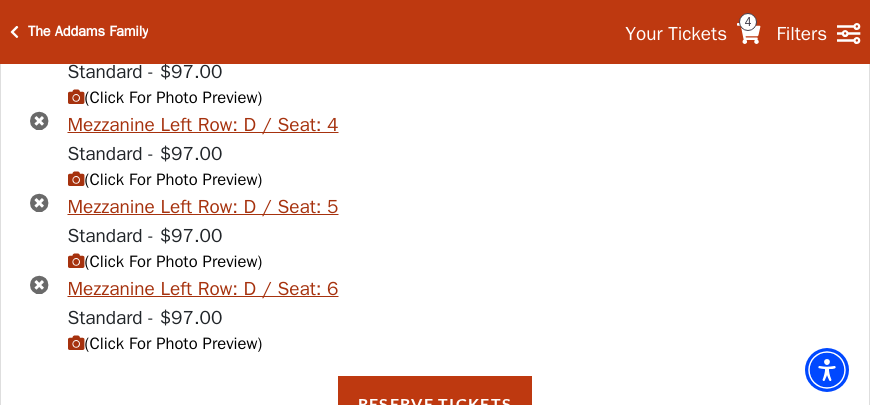 scroll, scrollTop: 1364, scrollLeft: 0, axis: vertical 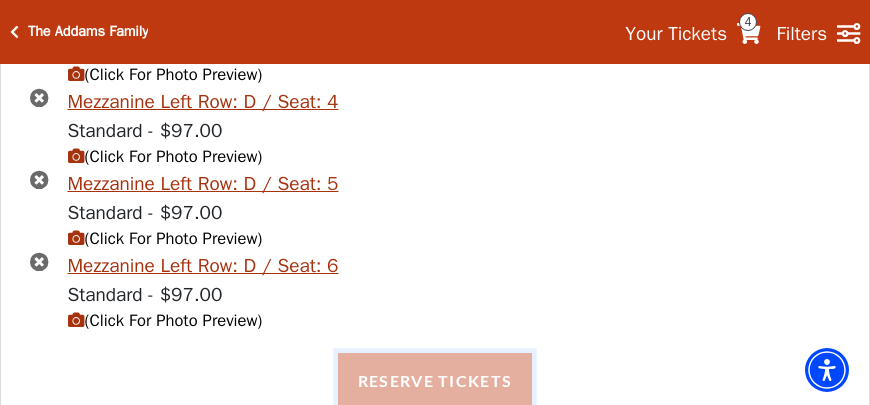 click on "Reserve Tickets" at bounding box center (435, 381) 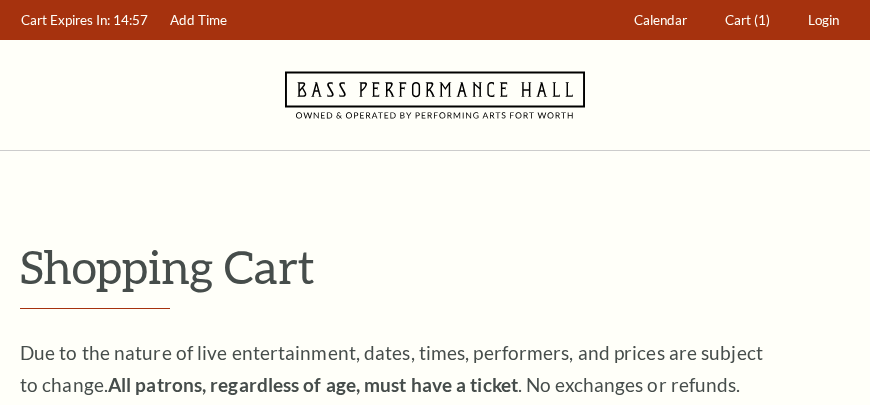scroll, scrollTop: 0, scrollLeft: 0, axis: both 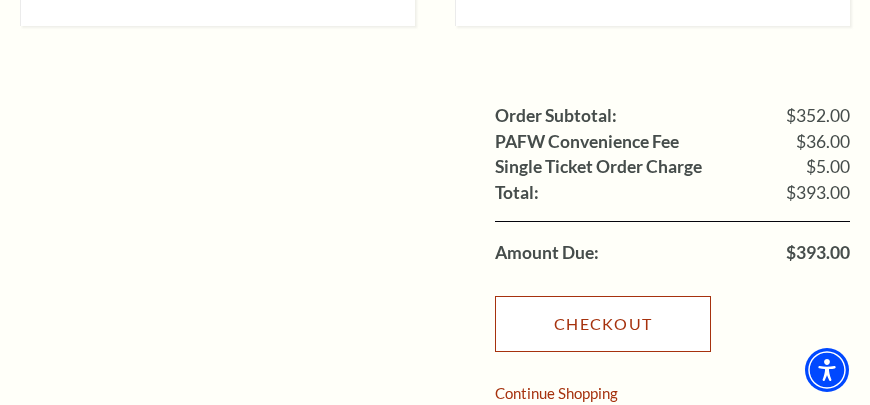 click on "Checkout" at bounding box center (603, 324) 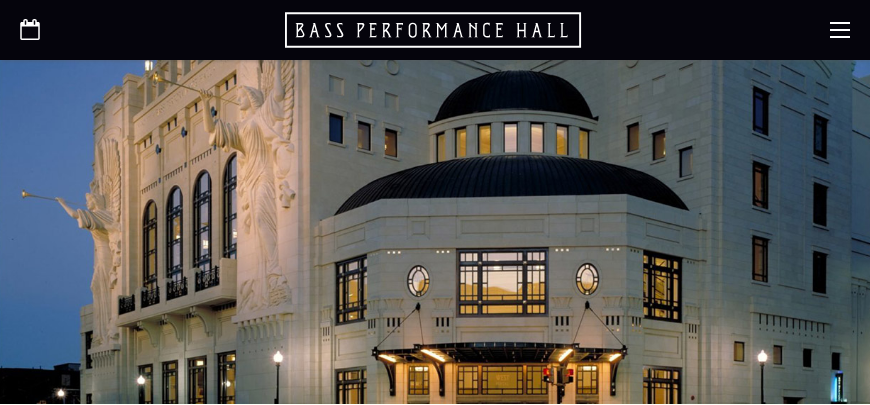 scroll, scrollTop: 494, scrollLeft: 0, axis: vertical 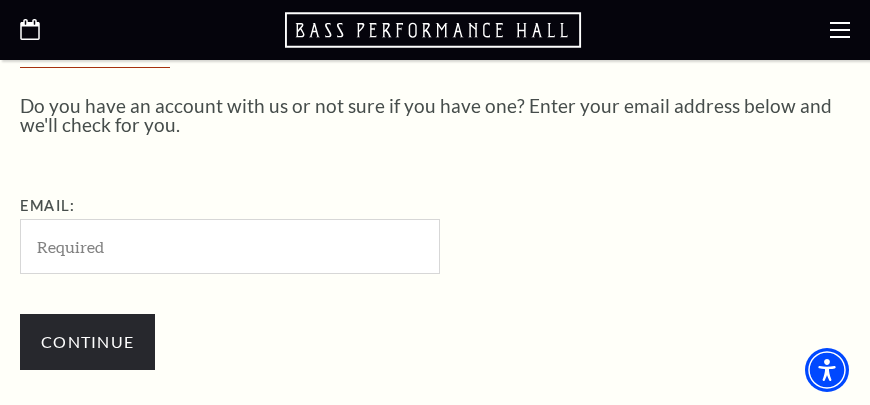 click on "Email:" at bounding box center (230, 246) 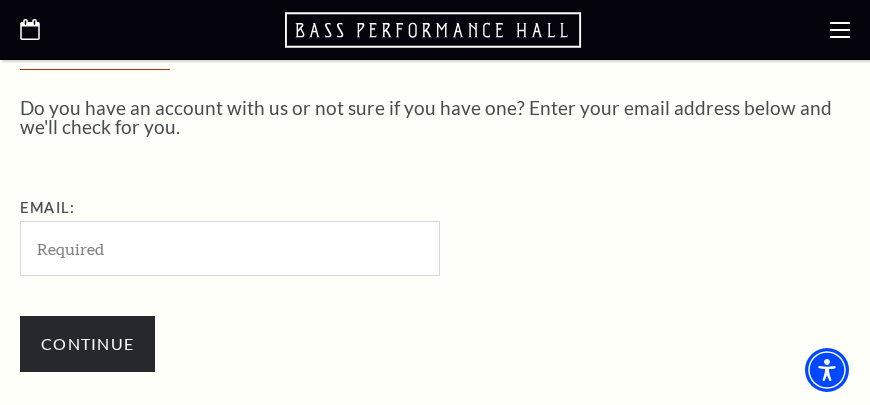 click on "Email:" at bounding box center [230, 248] 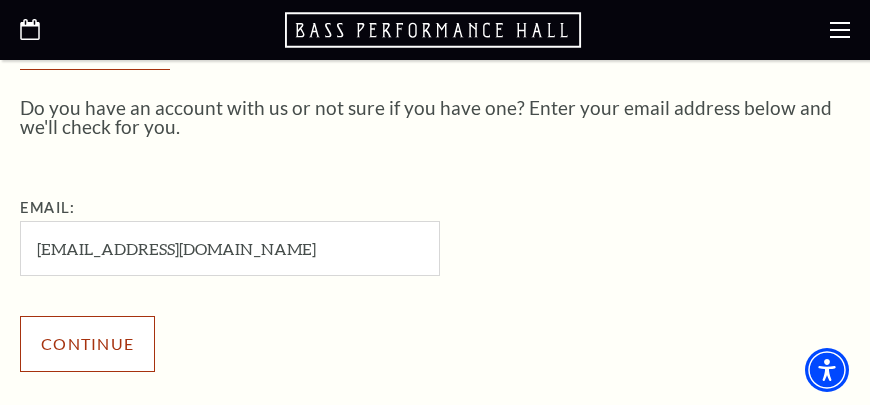 click on "Continue" at bounding box center [87, 344] 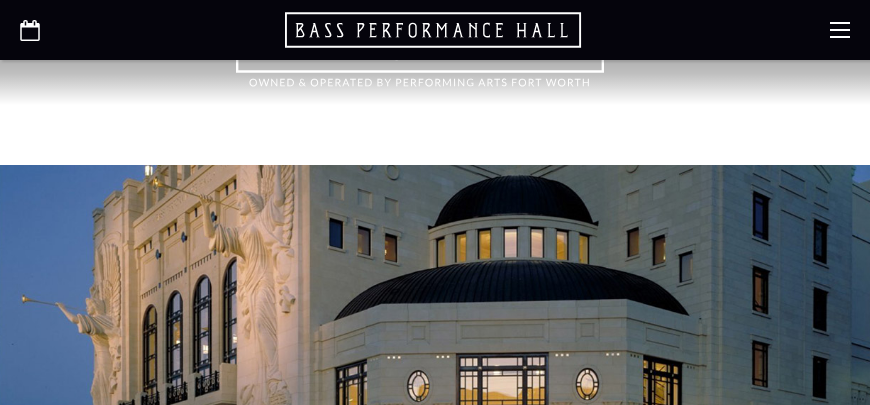 scroll, scrollTop: 598, scrollLeft: 0, axis: vertical 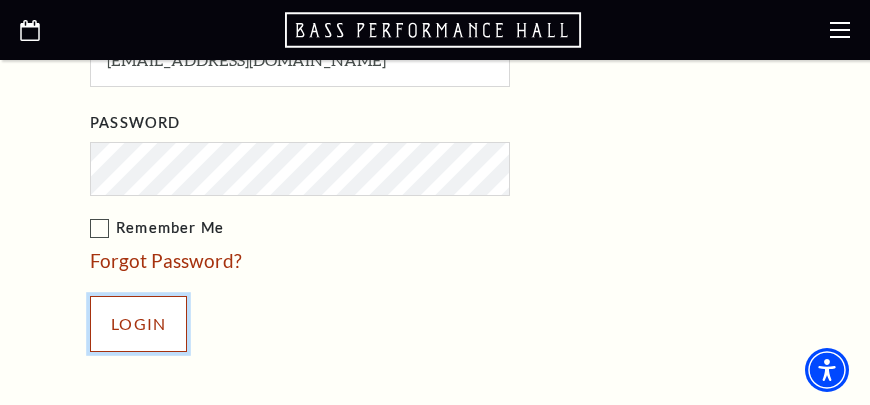 click on "Login" at bounding box center [138, 324] 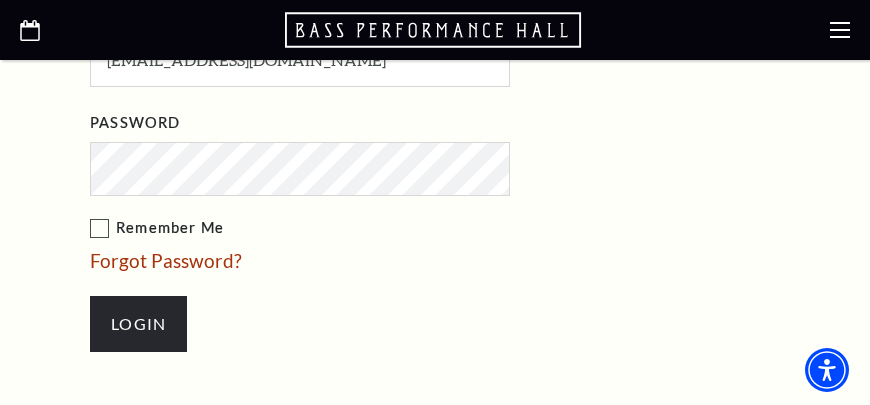 click on "Remember Me" at bounding box center (400, 228) 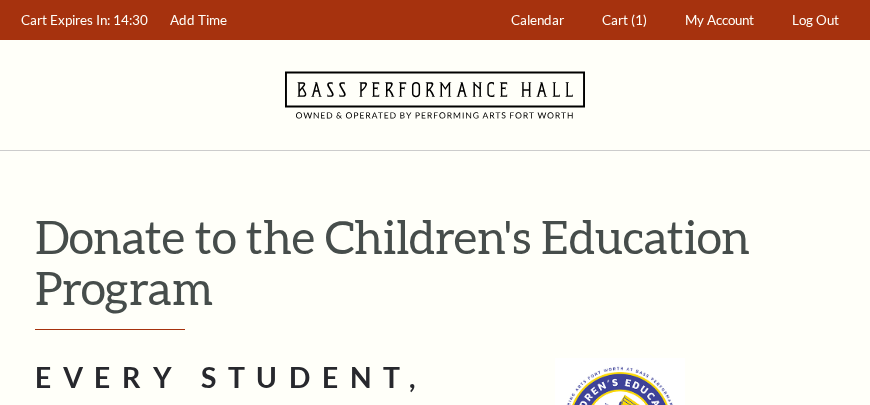 scroll, scrollTop: 0, scrollLeft: 0, axis: both 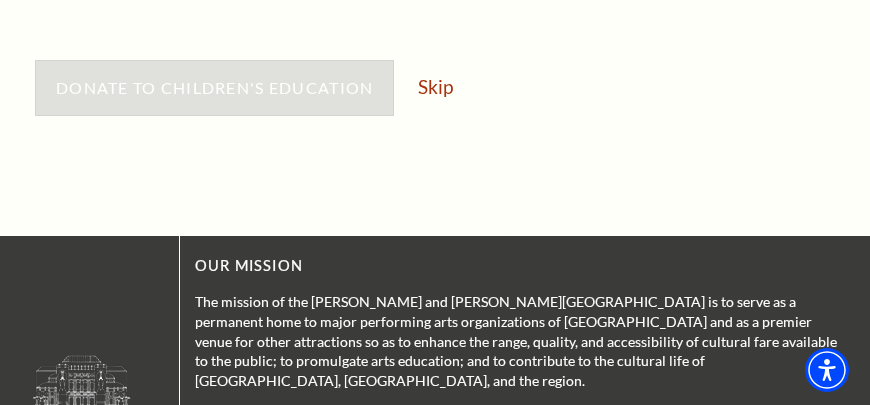 drag, startPoint x: 877, startPoint y: 51, endPoint x: 860, endPoint y: 304, distance: 253.5705 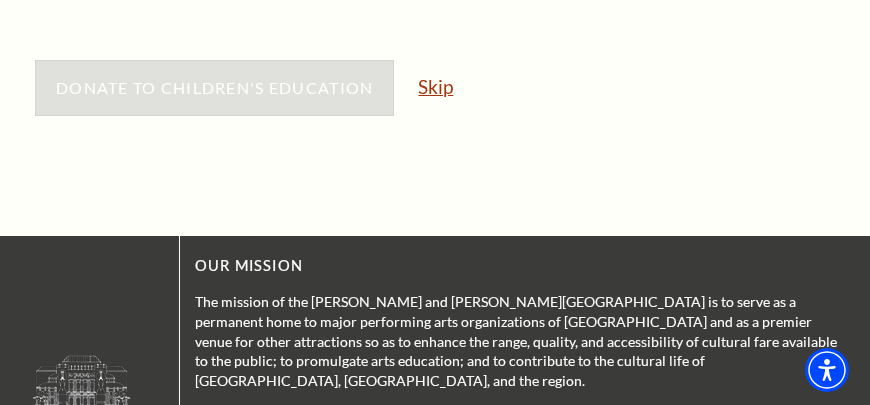 click on "Skip" at bounding box center [435, 86] 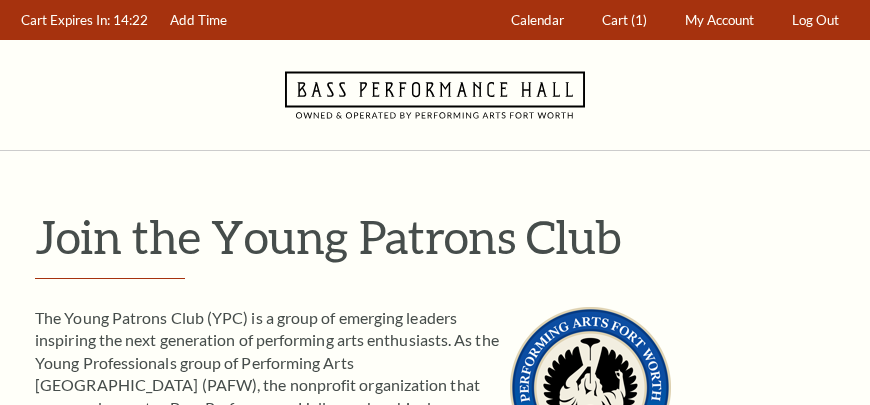 scroll, scrollTop: 0, scrollLeft: 0, axis: both 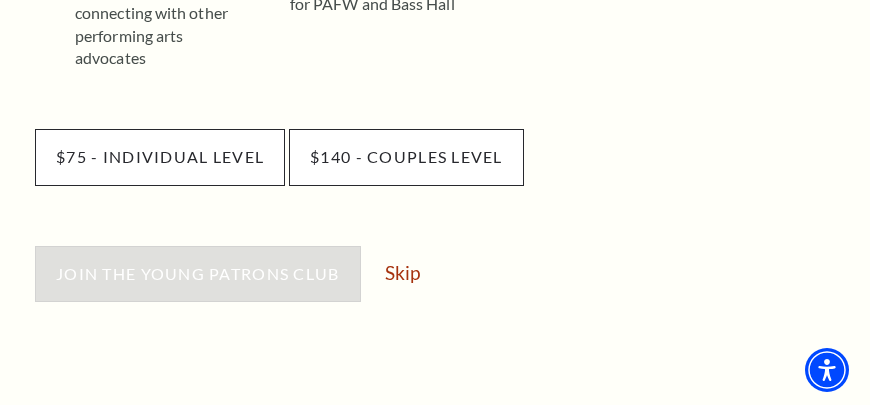 drag, startPoint x: 879, startPoint y: 28, endPoint x: 876, endPoint y: 202, distance: 174.02586 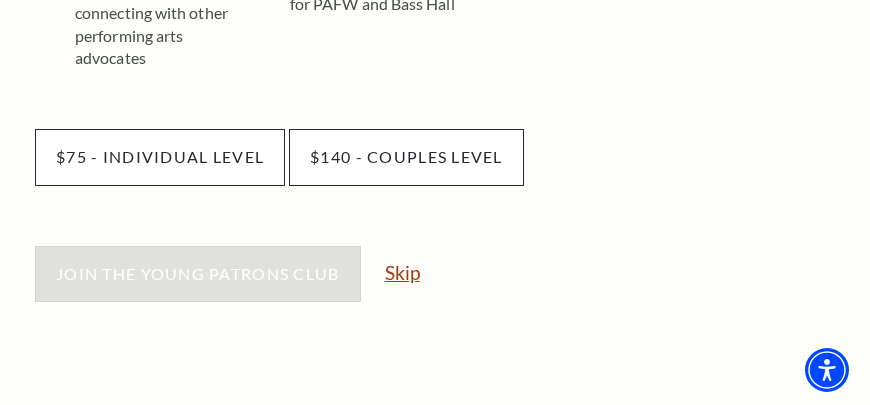 click on "Skip" at bounding box center (402, 272) 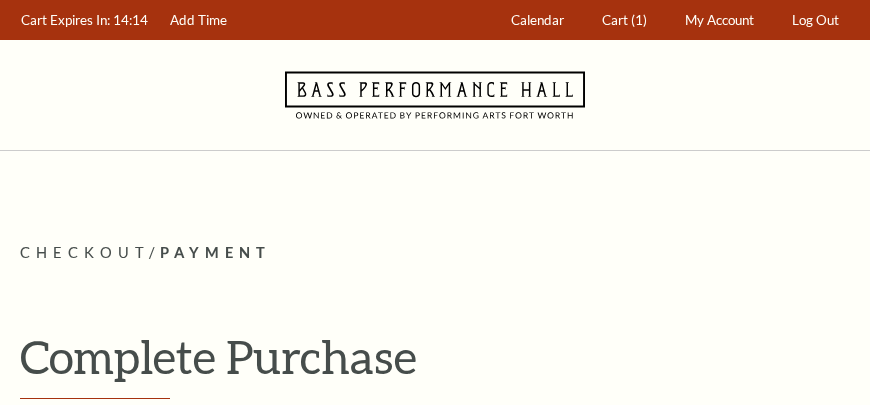 scroll, scrollTop: 0, scrollLeft: 0, axis: both 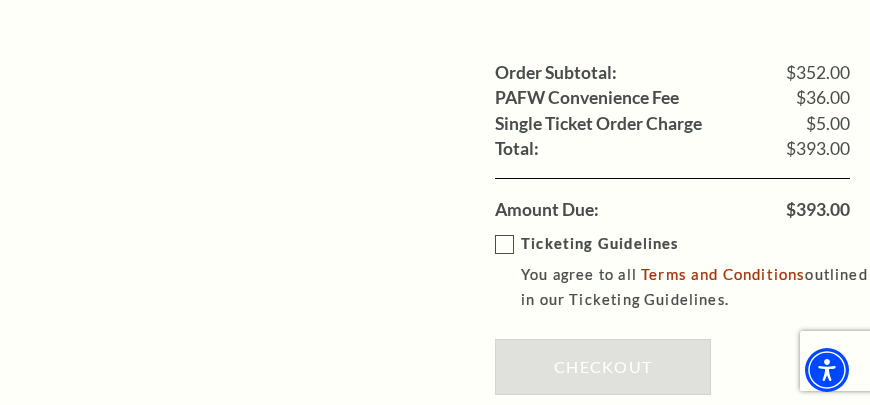 click on "Ticketing Guidelines
You agree to all   Terms and Conditions  outlined in our Ticketing Guidelines." at bounding box center [687, 272] 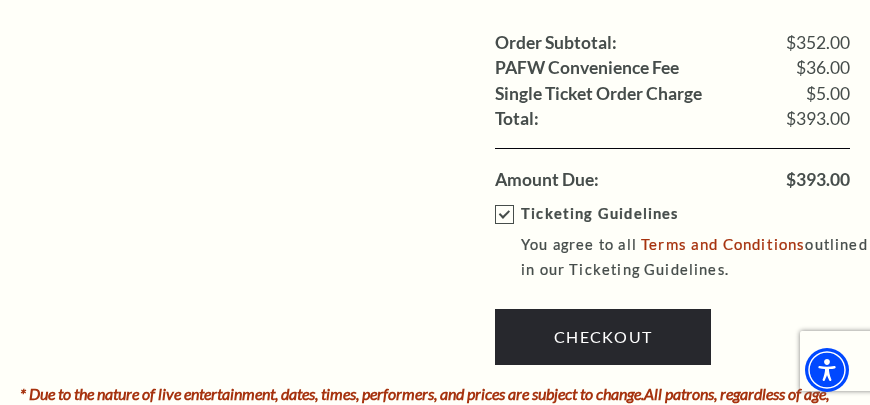scroll, scrollTop: 2062, scrollLeft: 0, axis: vertical 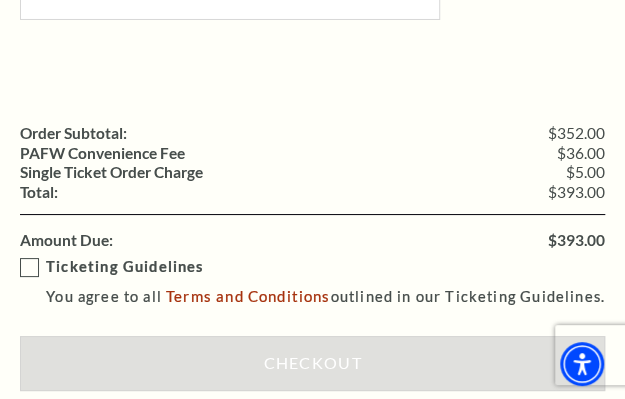 click on "Ticketing Guidelines
You agree to all   Terms and Conditions  outlined in our Ticketing Guidelines." at bounding box center [324, 282] 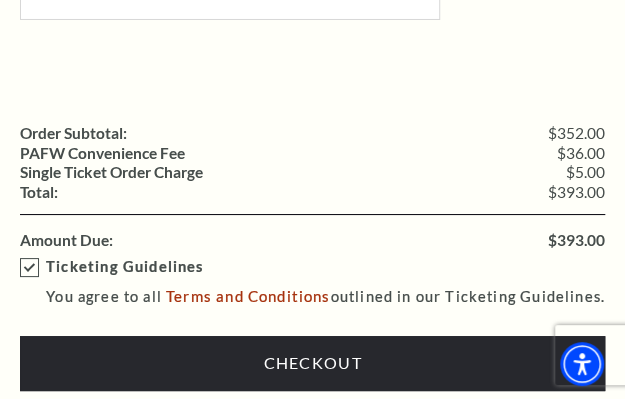 click on "Ticketing Guidelines
You agree to all   Terms and Conditions  outlined in our Ticketing Guidelines.
Checkout
We're sorry but we encountered an errror while processing your order." at bounding box center [312, 331] 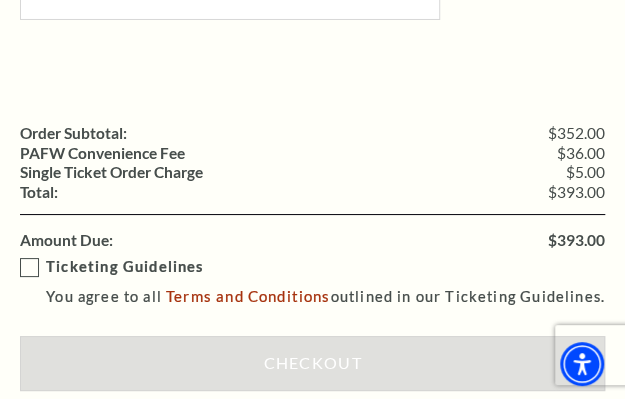 click on "Ticketing Guidelines
You agree to all   Terms and Conditions  outlined in our Ticketing Guidelines." at bounding box center (324, 282) 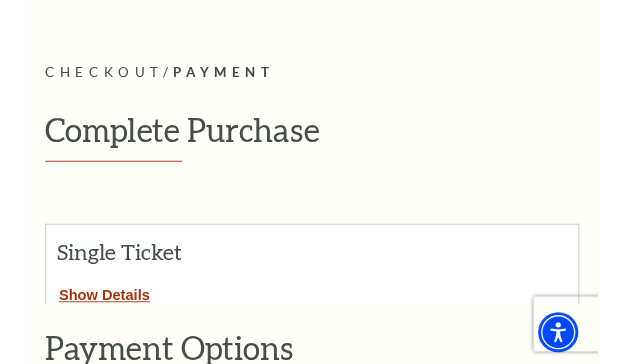 scroll, scrollTop: 60, scrollLeft: 0, axis: vertical 